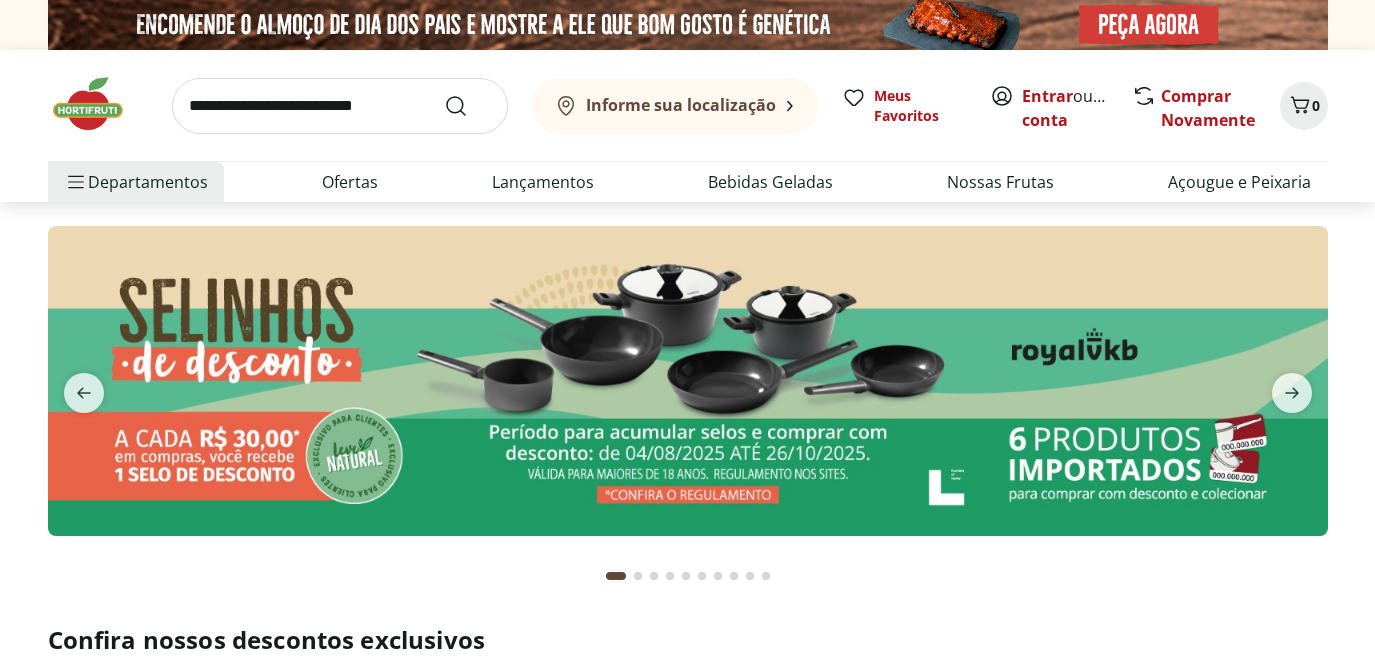 scroll, scrollTop: 0, scrollLeft: 0, axis: both 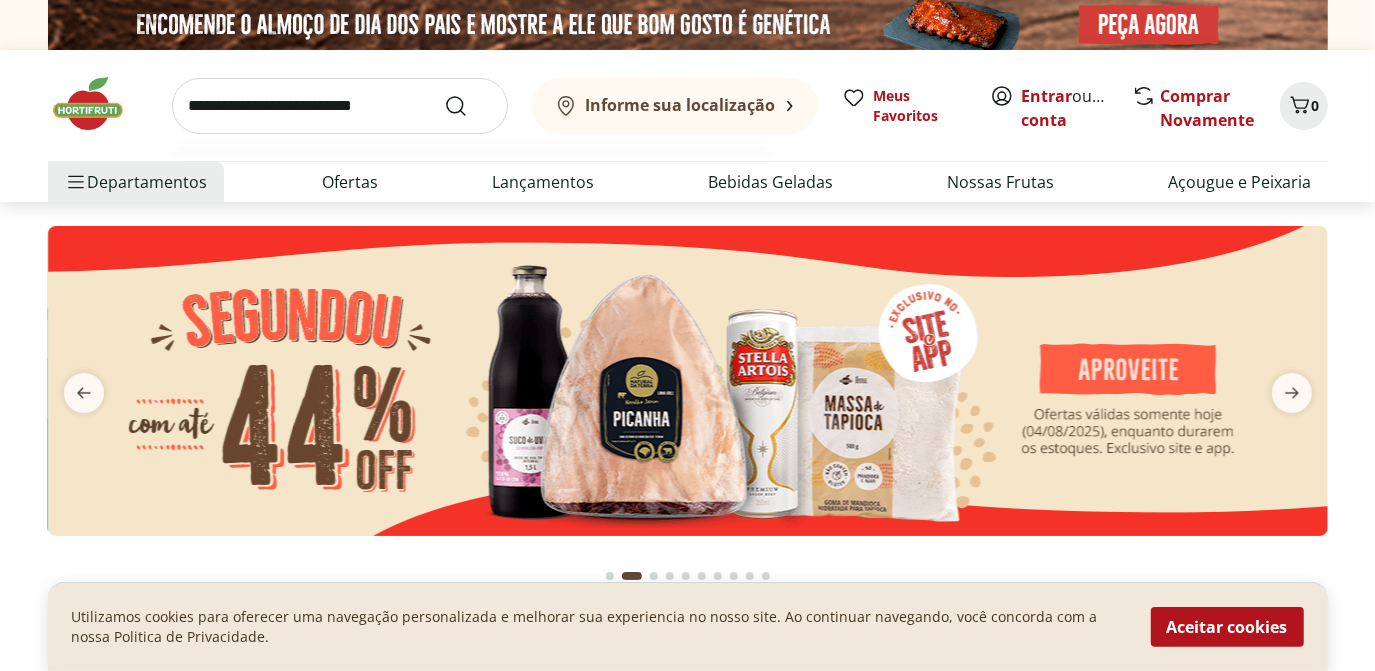 click at bounding box center [340, 106] 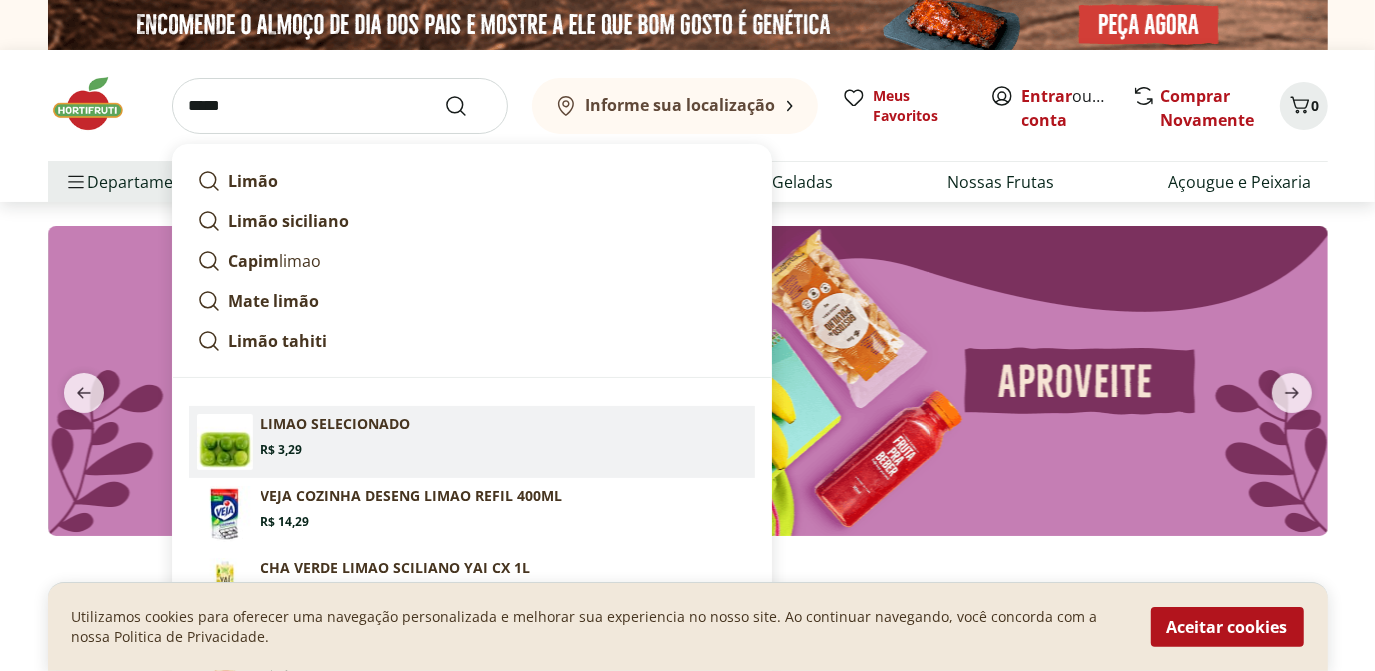 click on "LIMAO SELECIONADO" at bounding box center [336, 424] 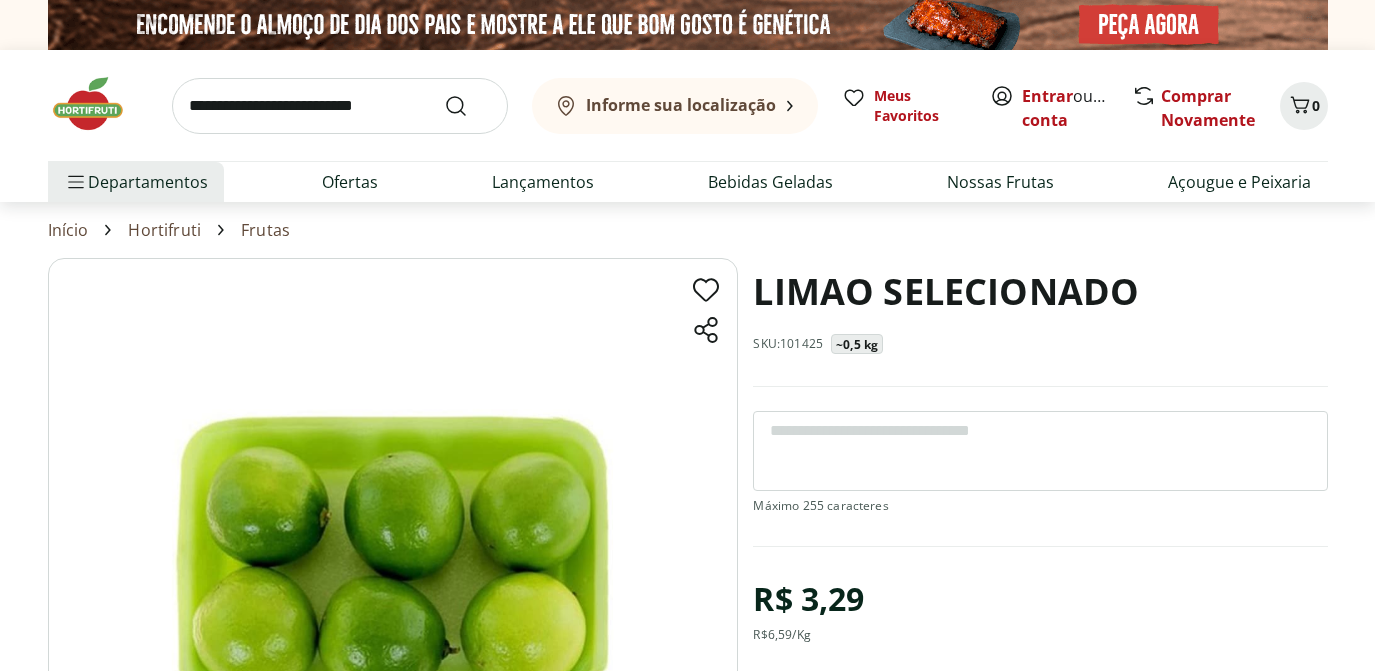 scroll, scrollTop: 0, scrollLeft: 0, axis: both 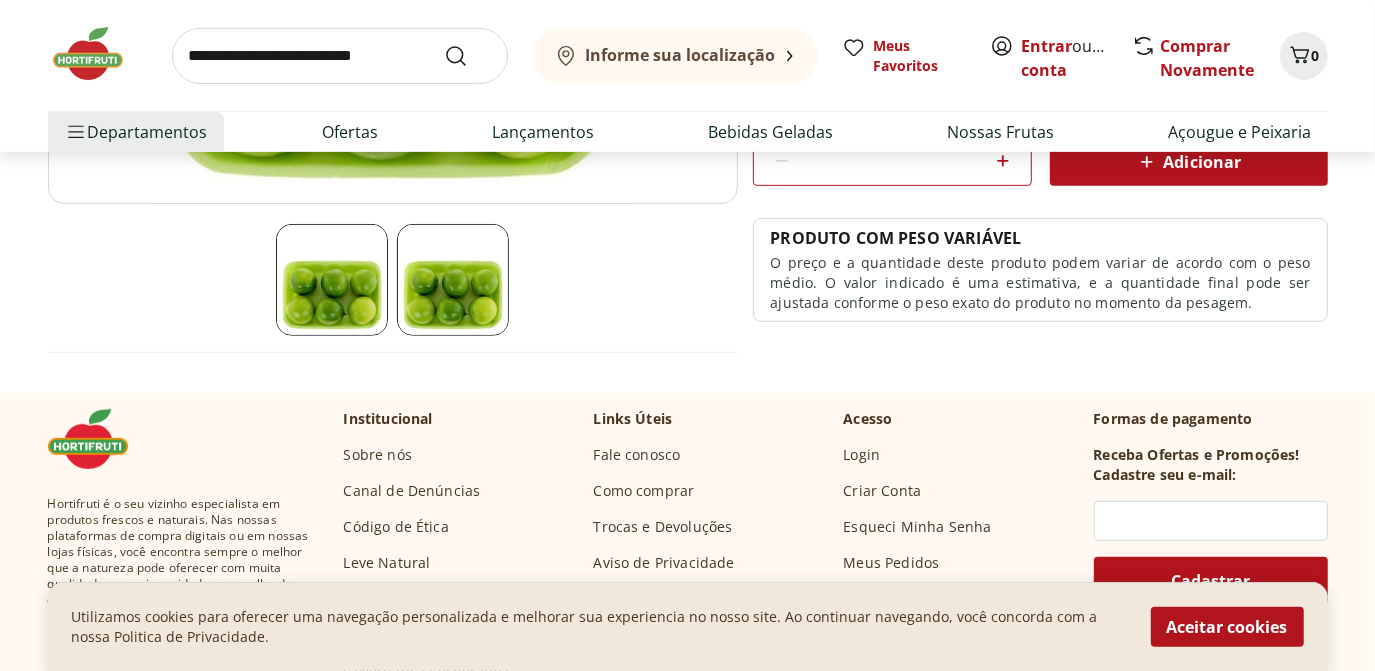 click on "Adicionar" at bounding box center (1189, 162) 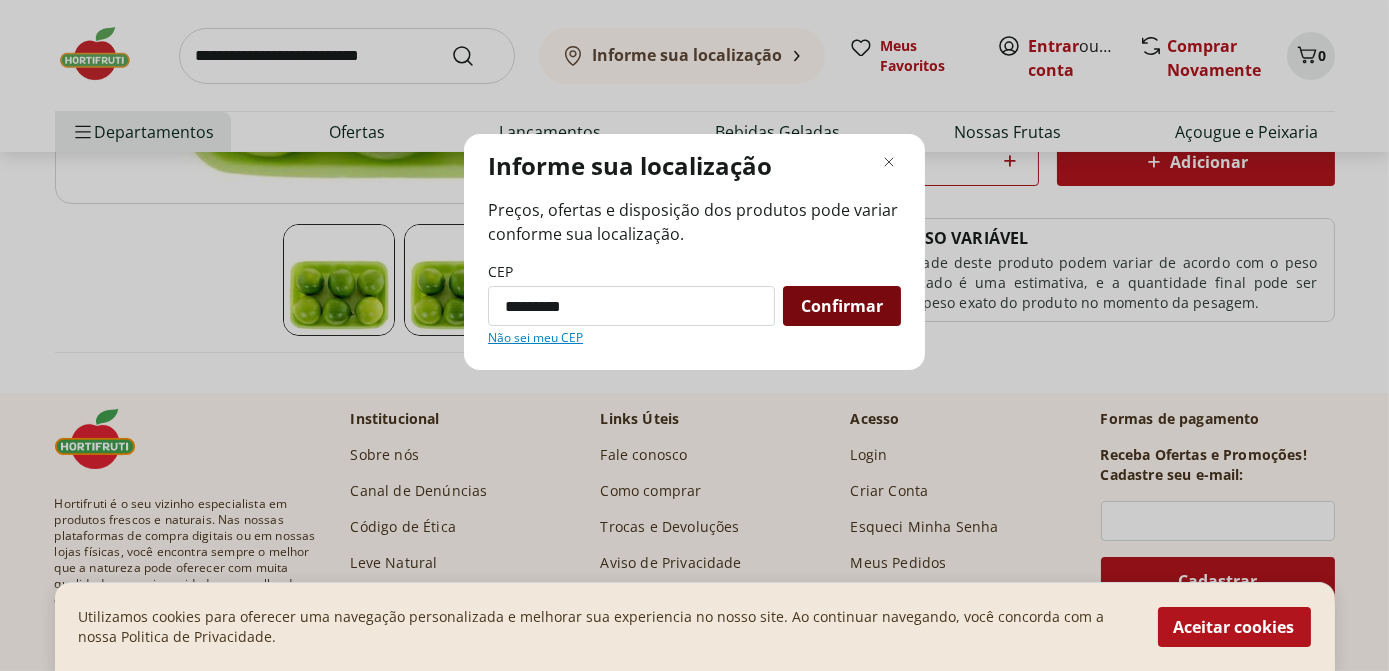 type on "*********" 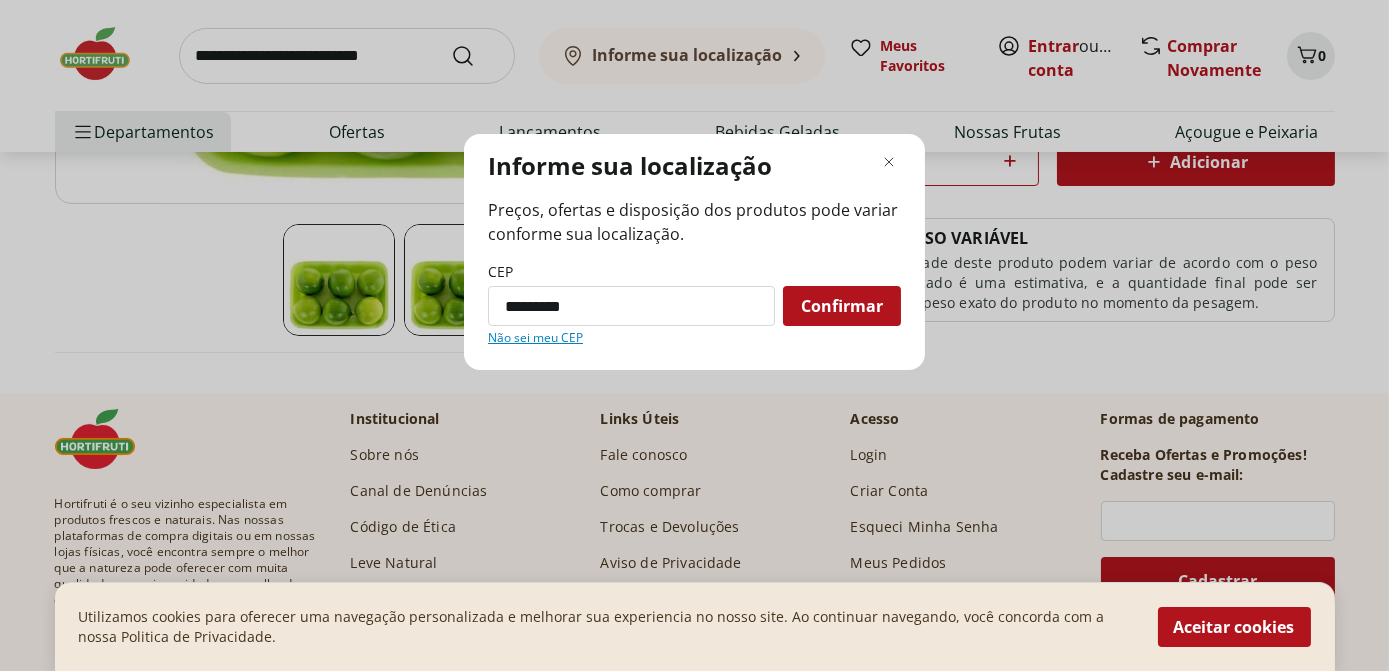 click on "Confirmar" at bounding box center [842, 306] 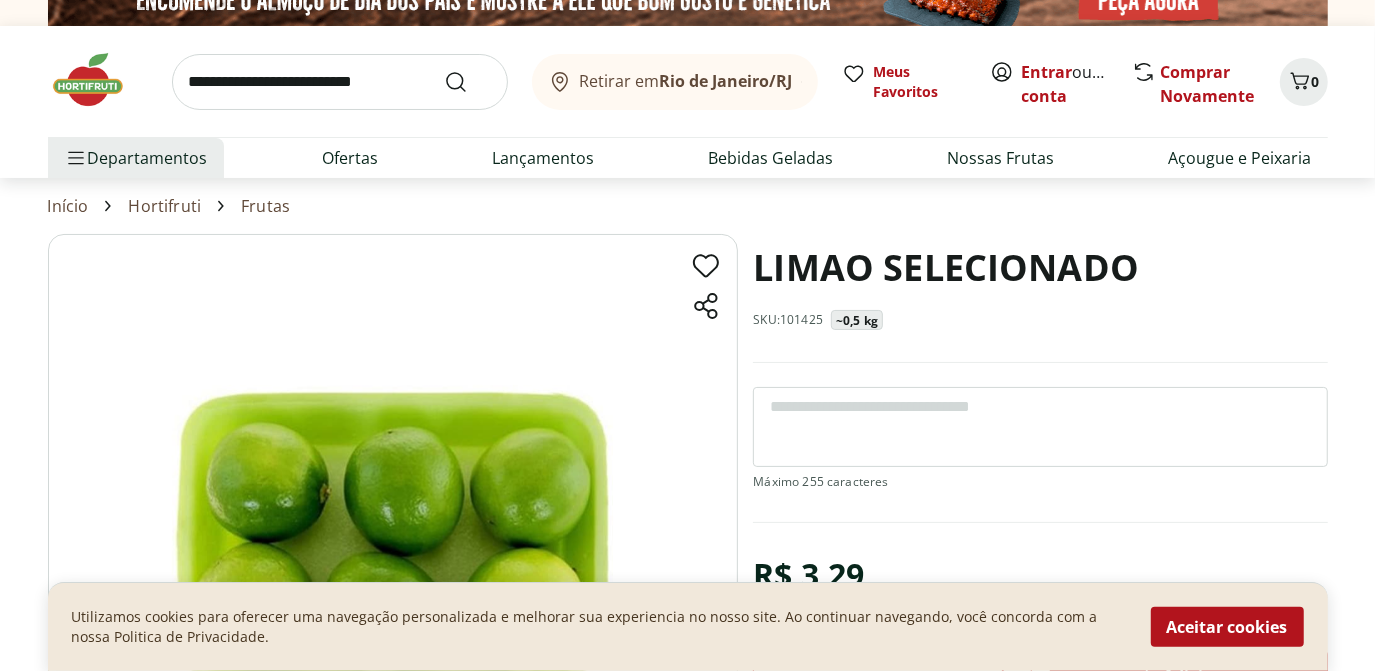 scroll, scrollTop: 0, scrollLeft: 0, axis: both 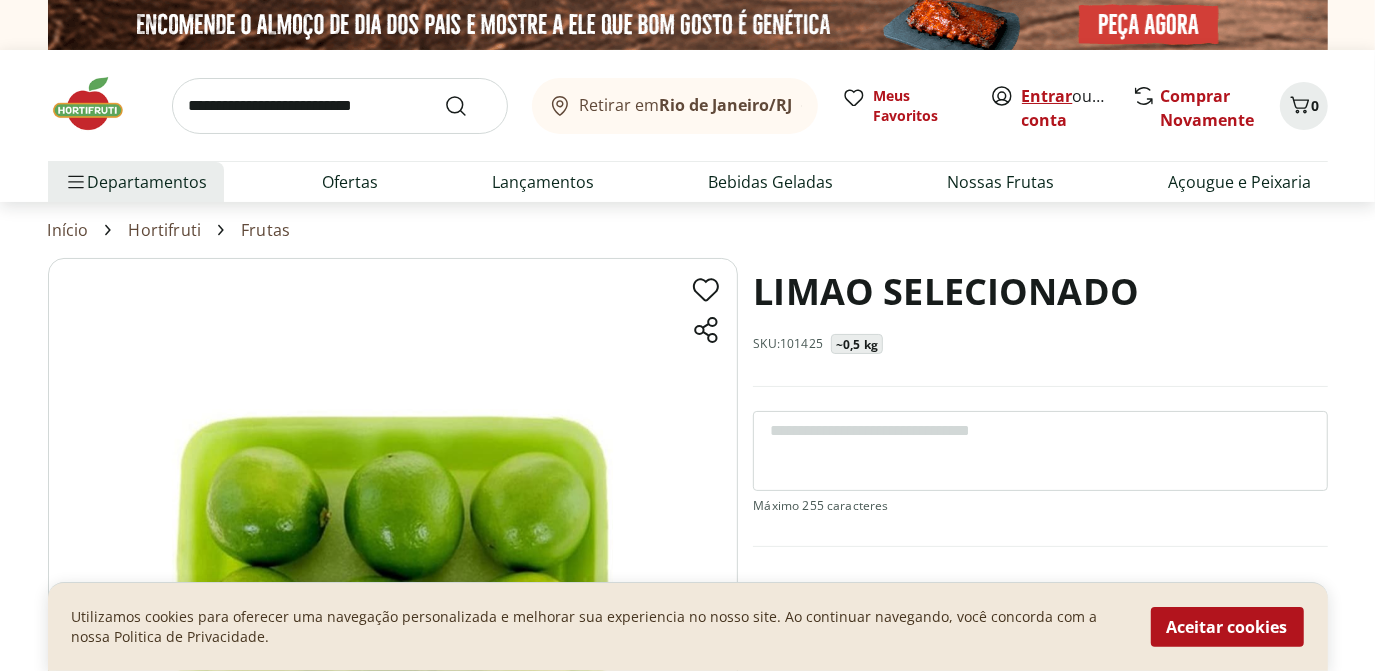 click on "Entrar" at bounding box center [1047, 96] 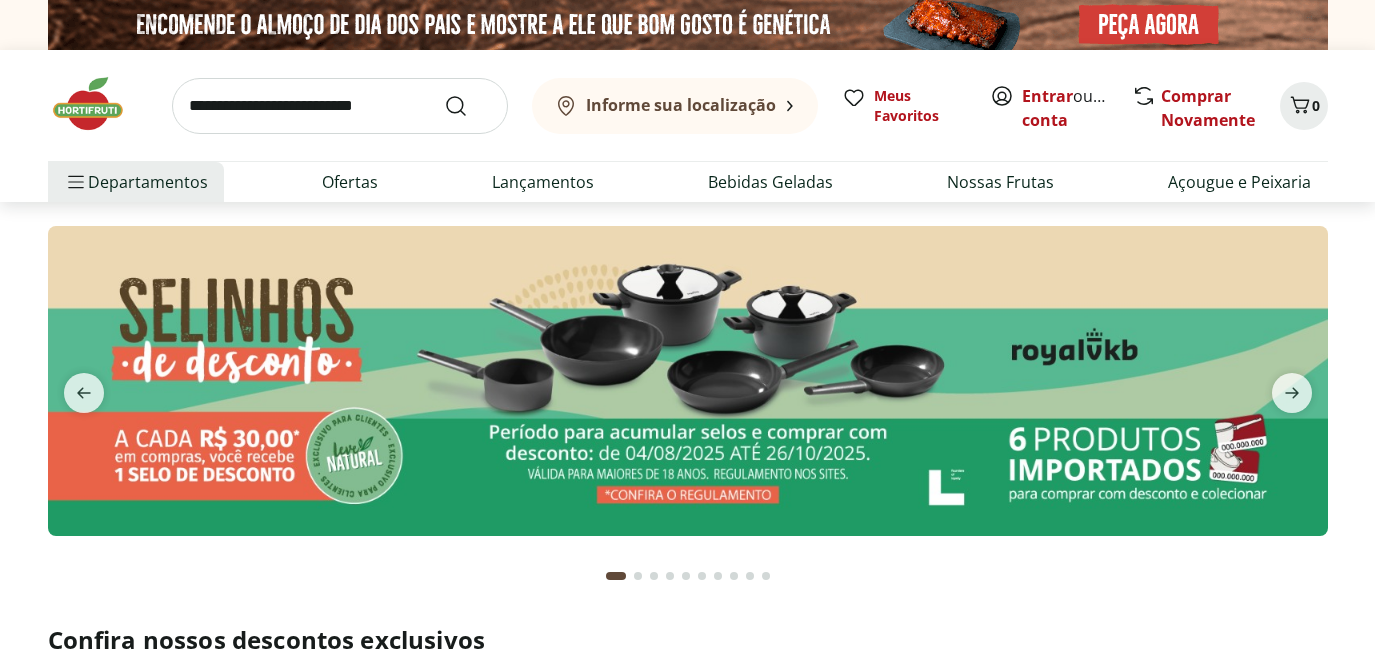 scroll, scrollTop: 0, scrollLeft: 0, axis: both 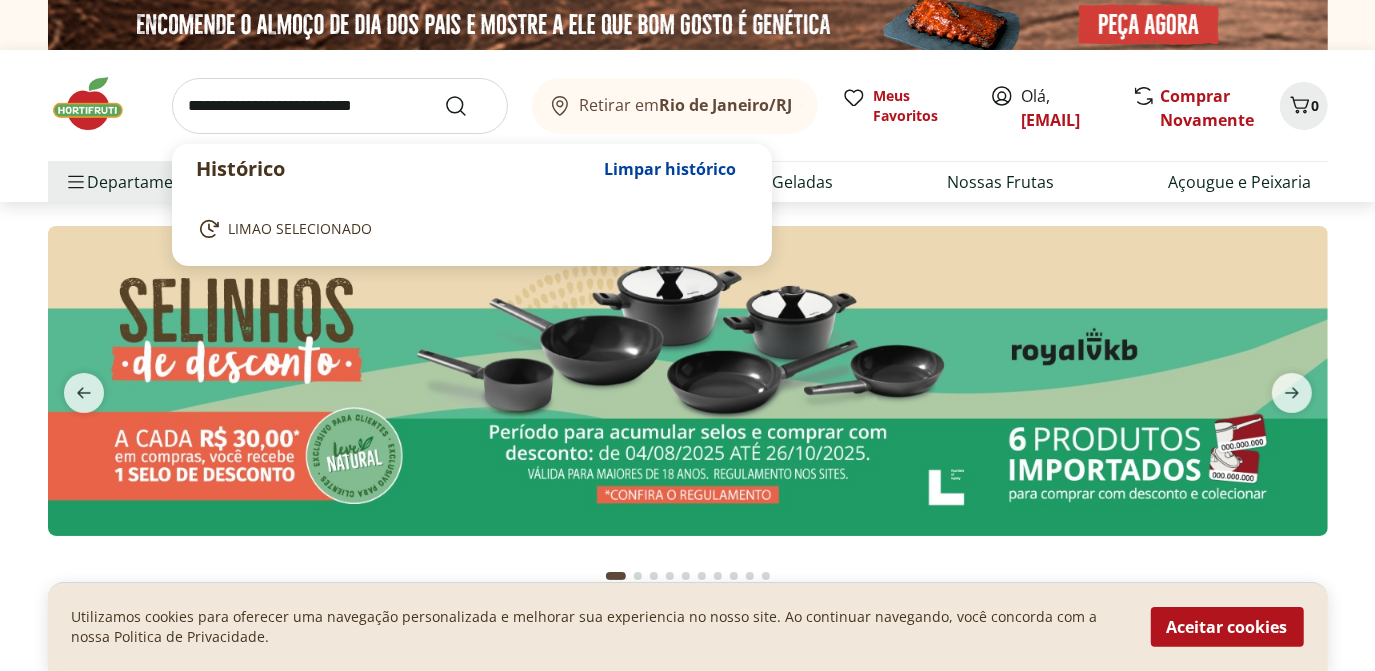 click at bounding box center [340, 106] 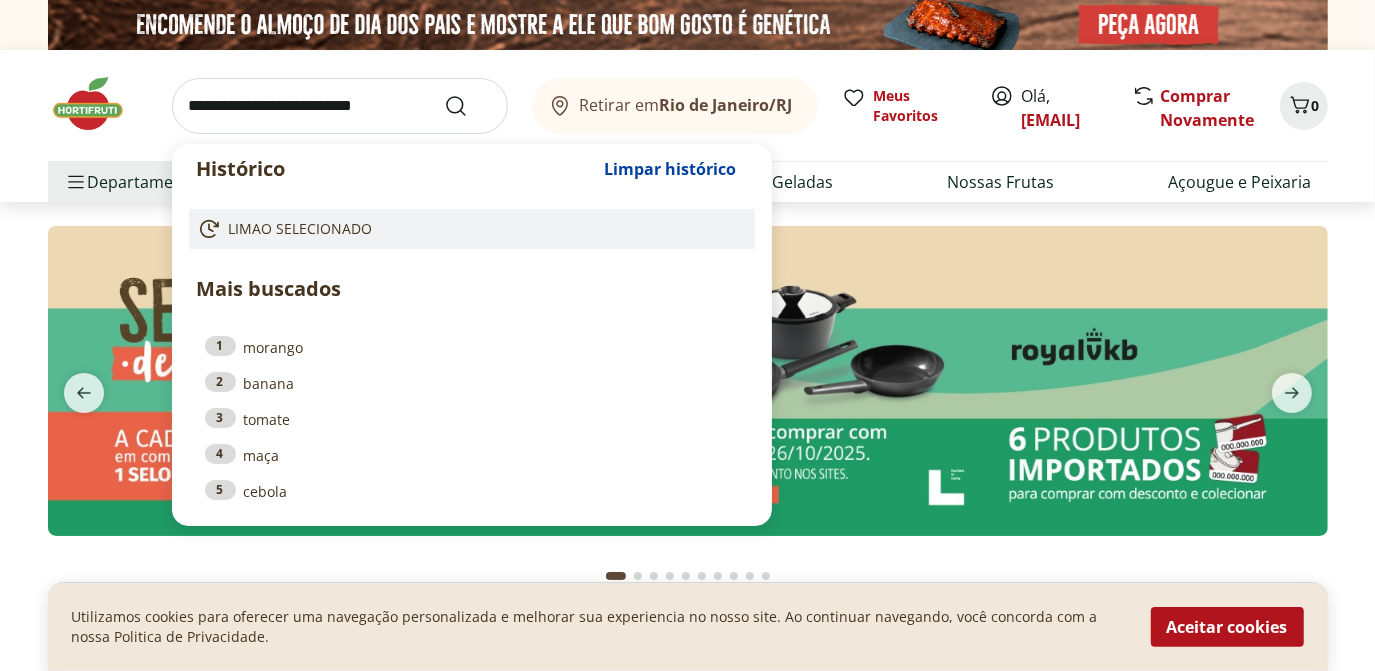 click on "LIMAO SELECIONADO" at bounding box center (301, 229) 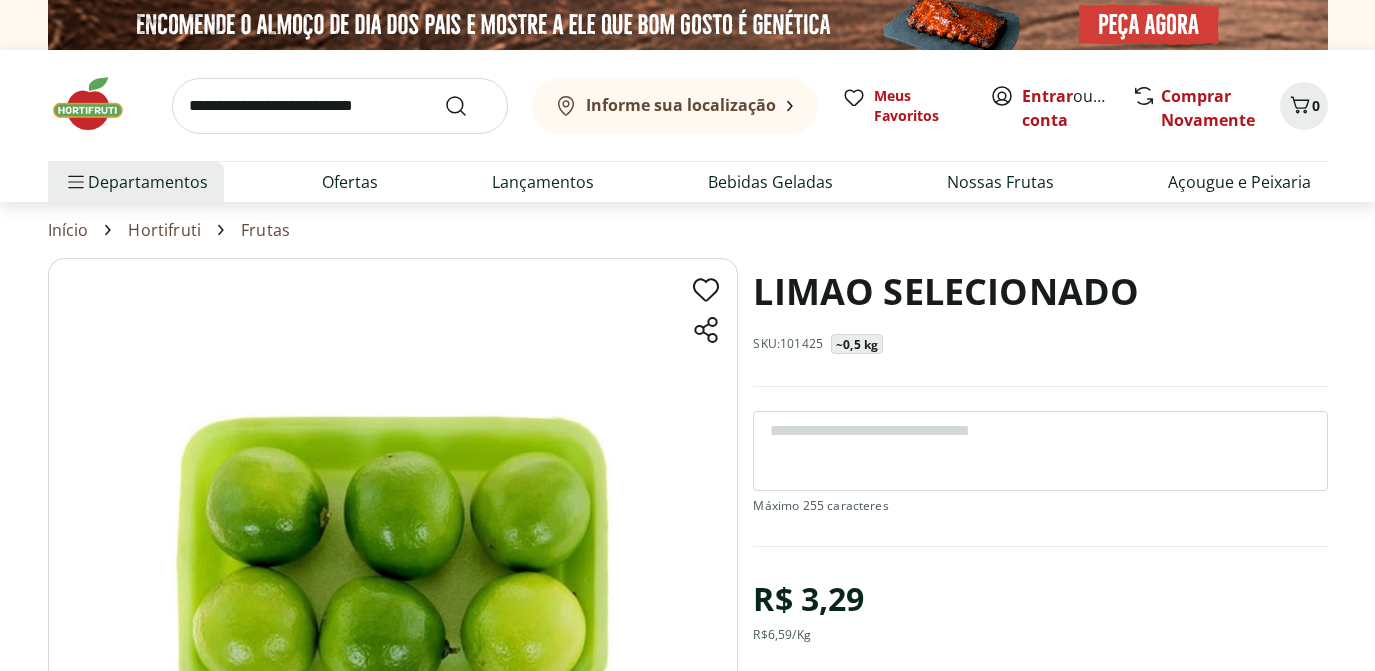 scroll, scrollTop: 0, scrollLeft: 0, axis: both 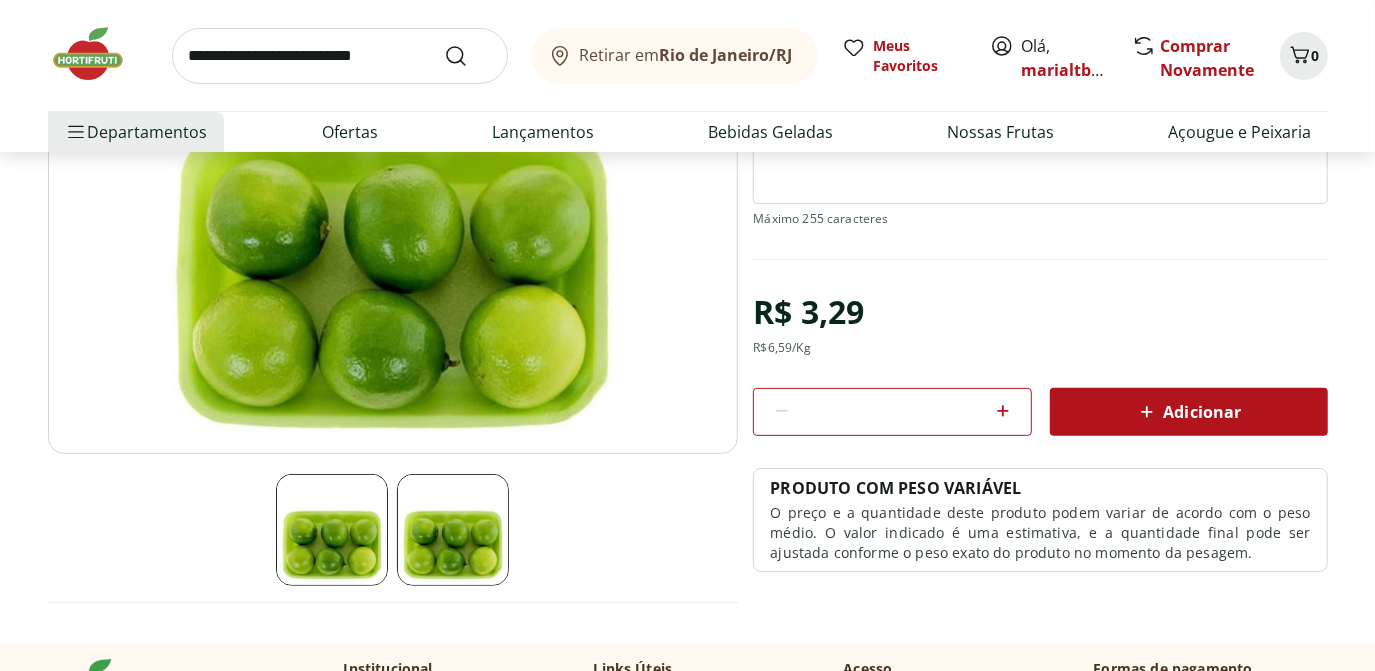 click 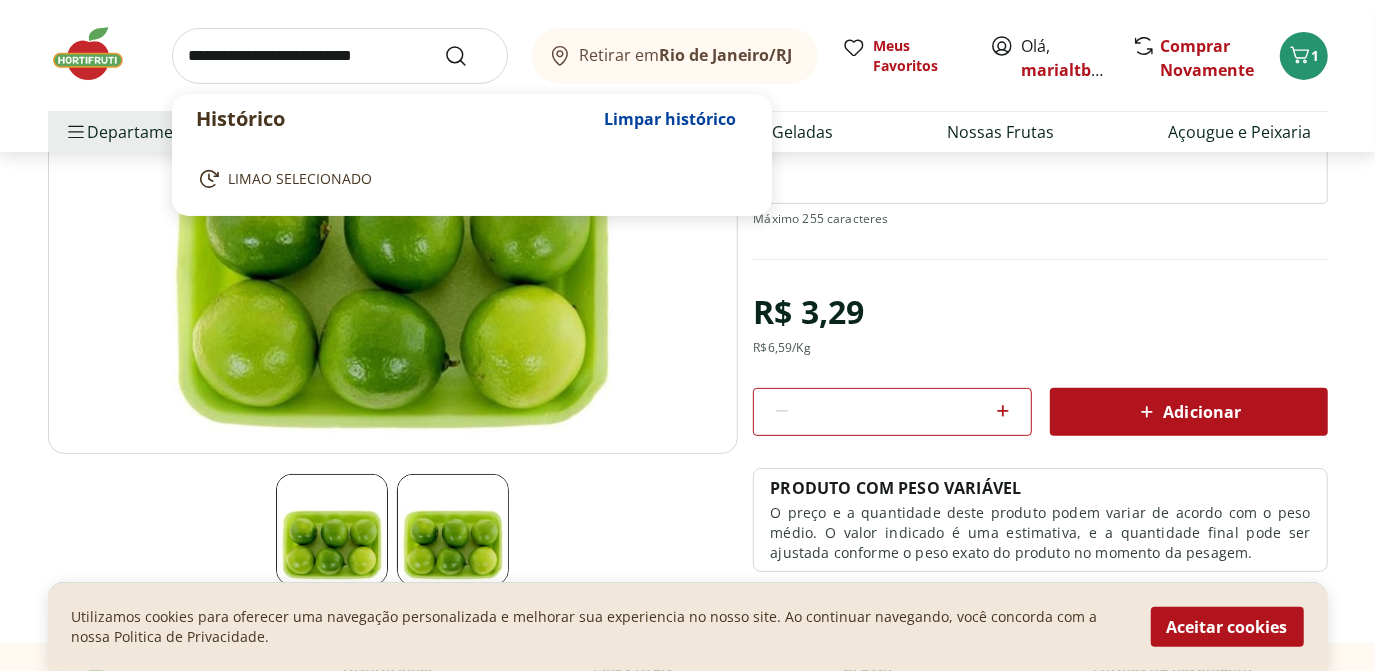 click at bounding box center (340, 56) 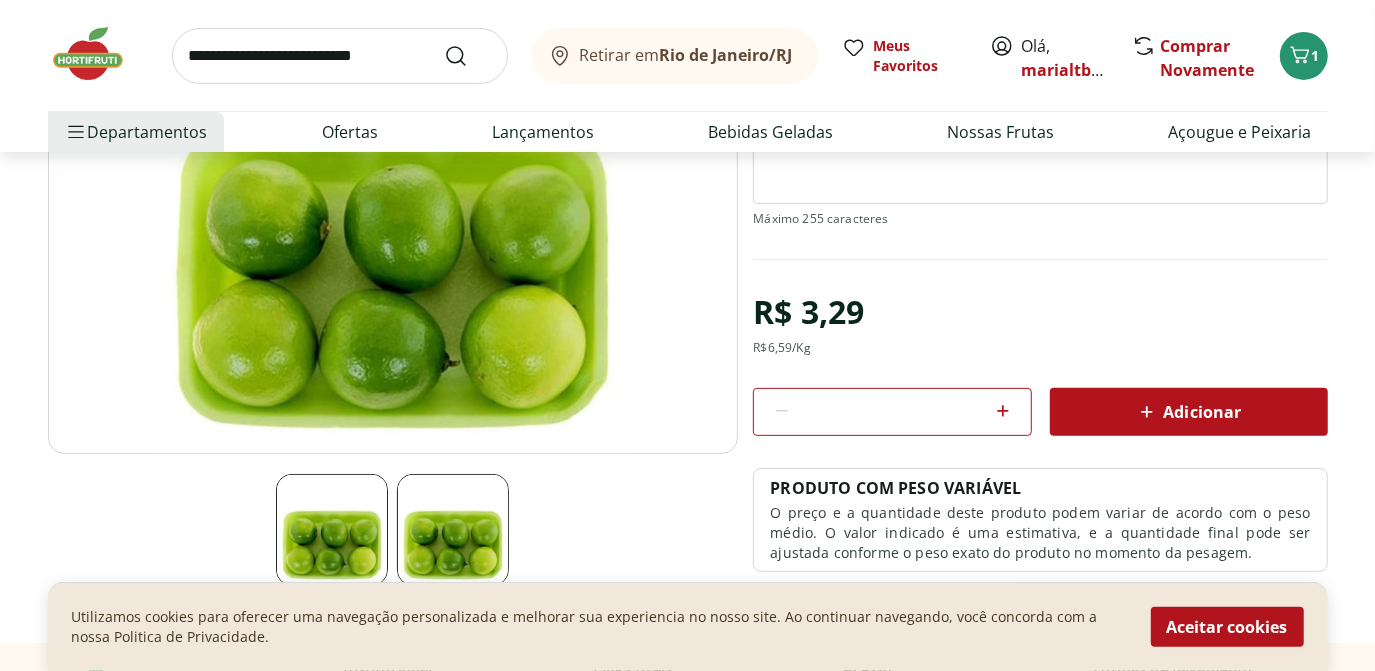 click at bounding box center (1040, 191) 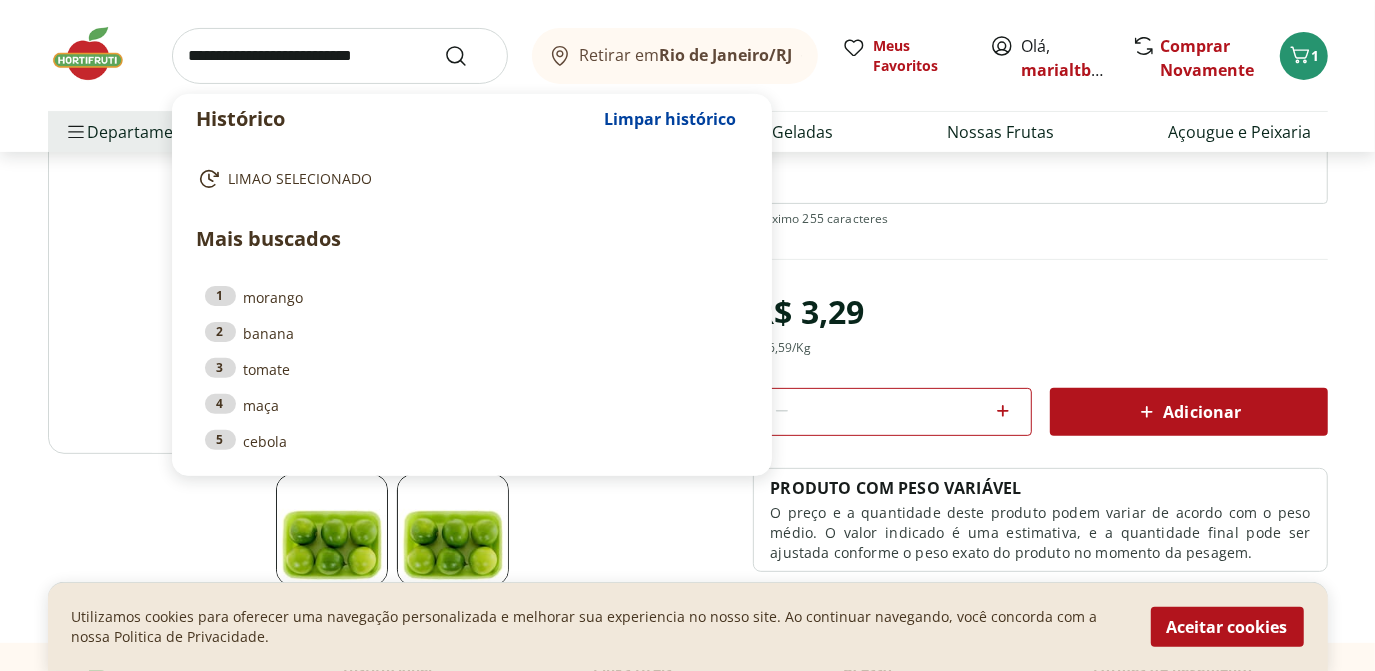 click at bounding box center (340, 56) 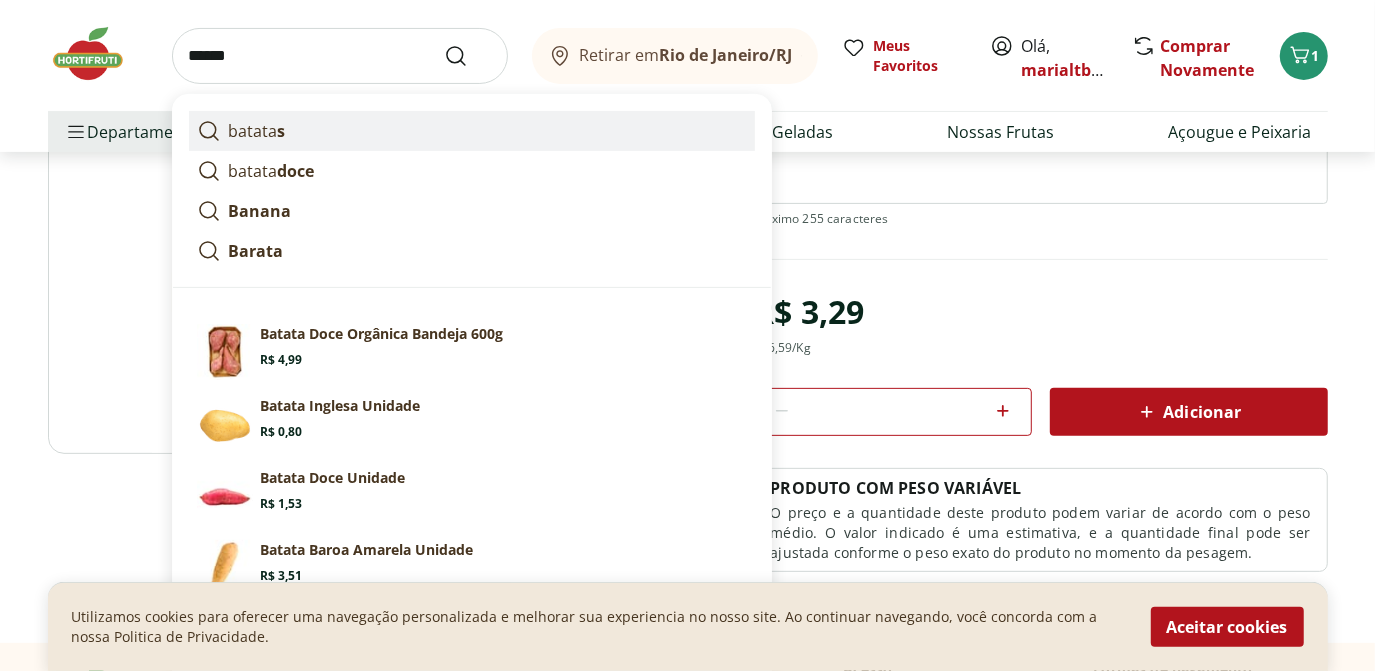 click on "batata s" at bounding box center (472, 131) 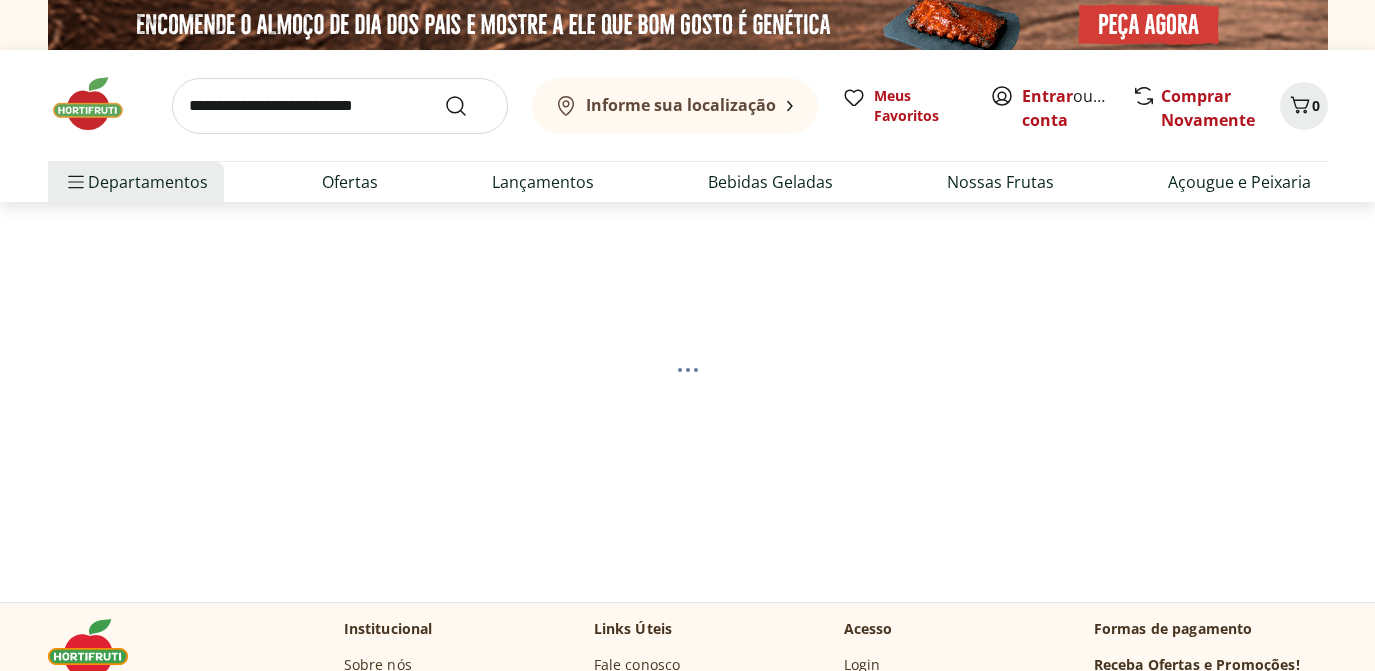 scroll, scrollTop: 0, scrollLeft: 0, axis: both 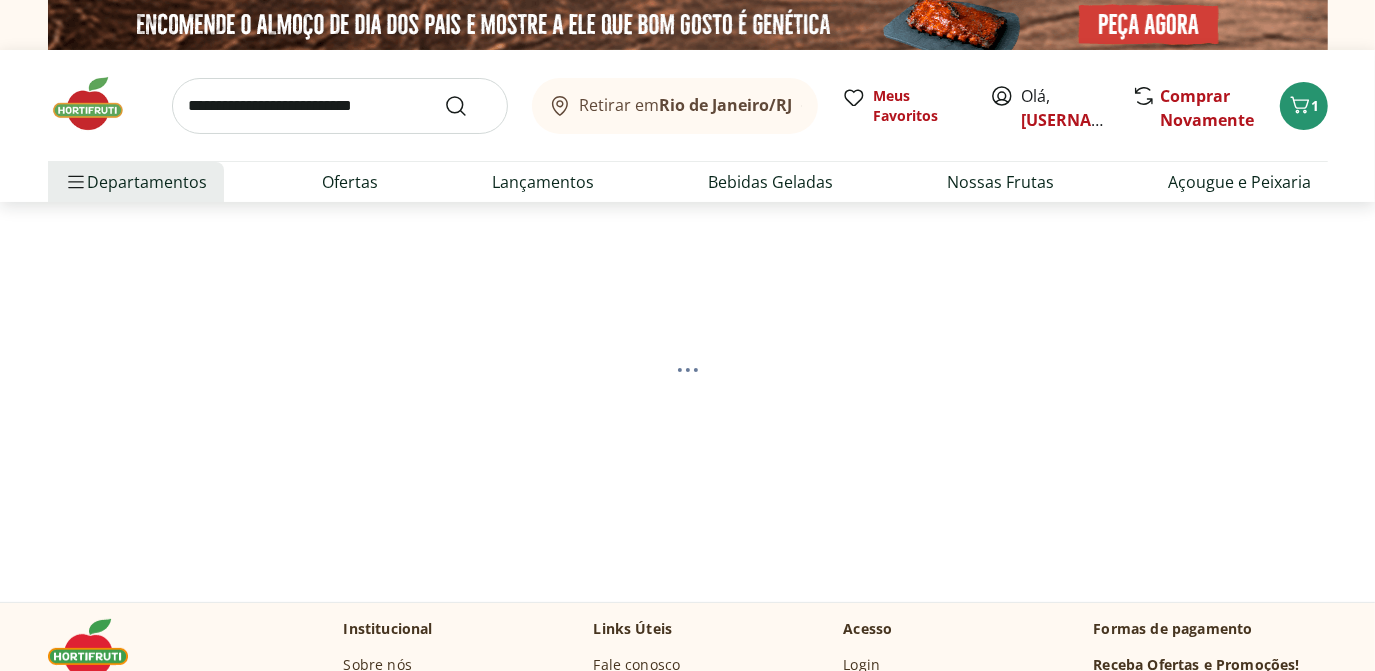 select on "**********" 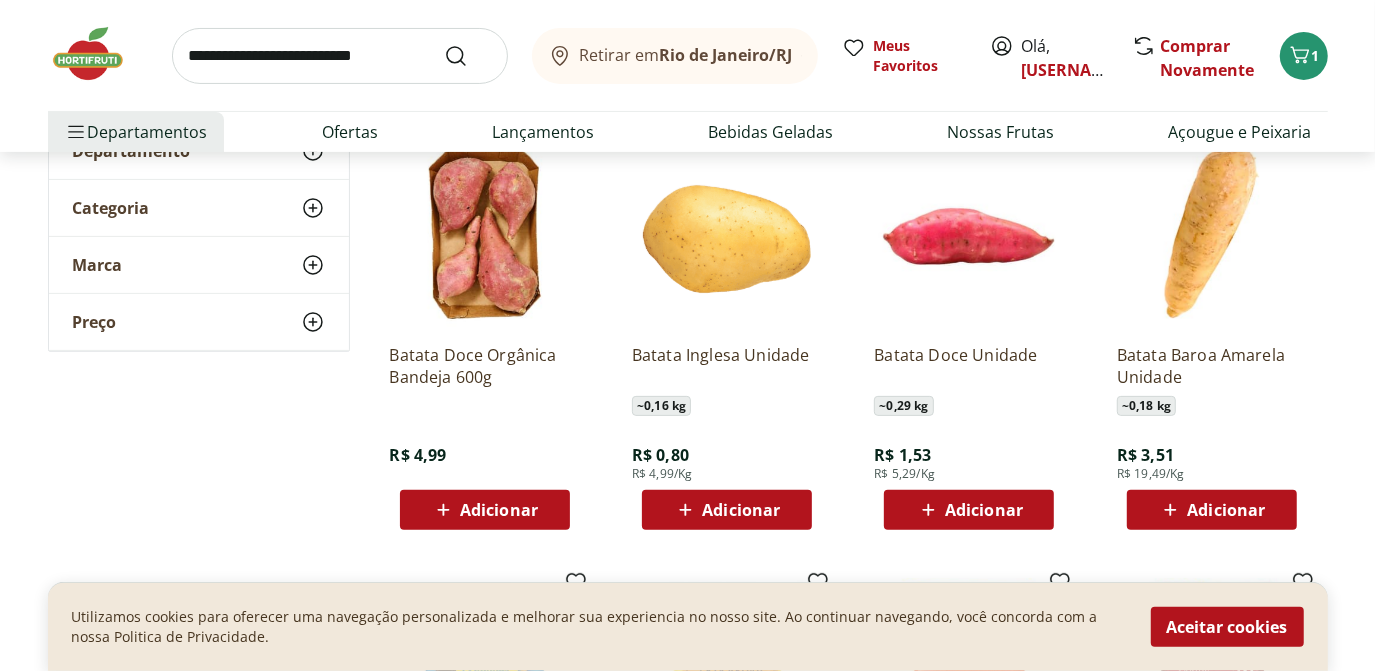 scroll, scrollTop: 286, scrollLeft: 0, axis: vertical 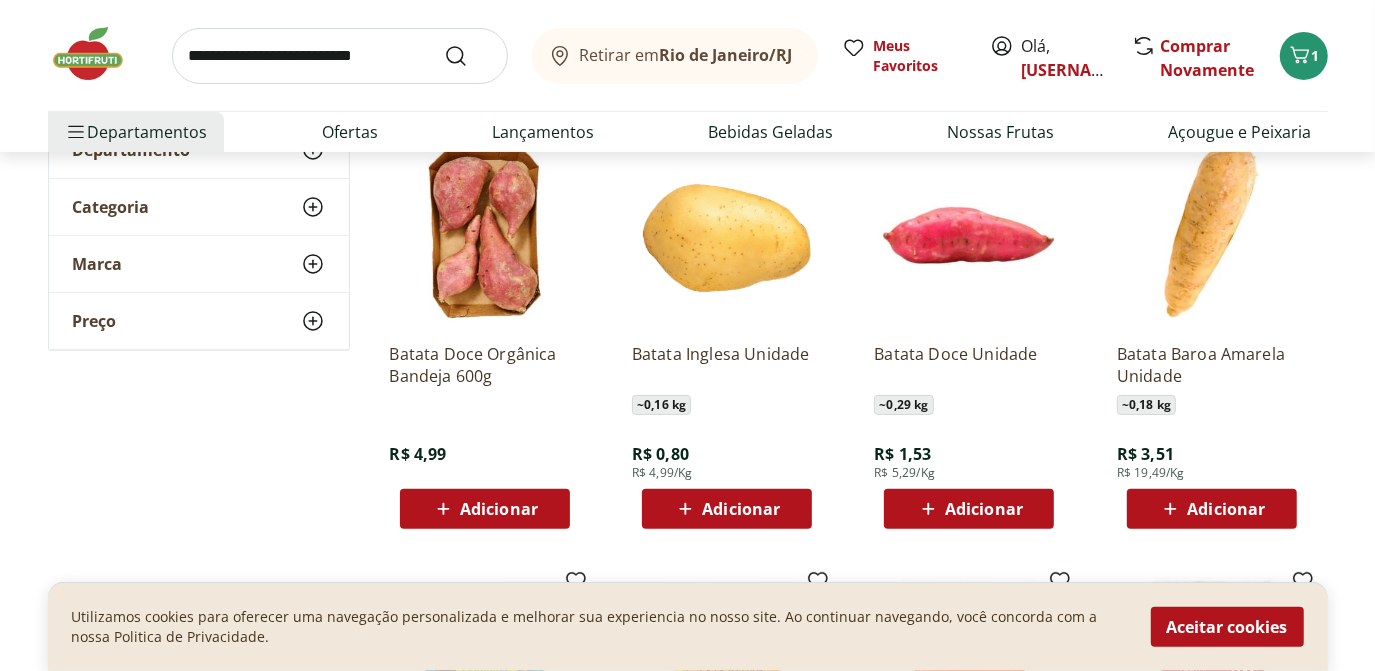 click on "Adicionar" at bounding box center [741, 509] 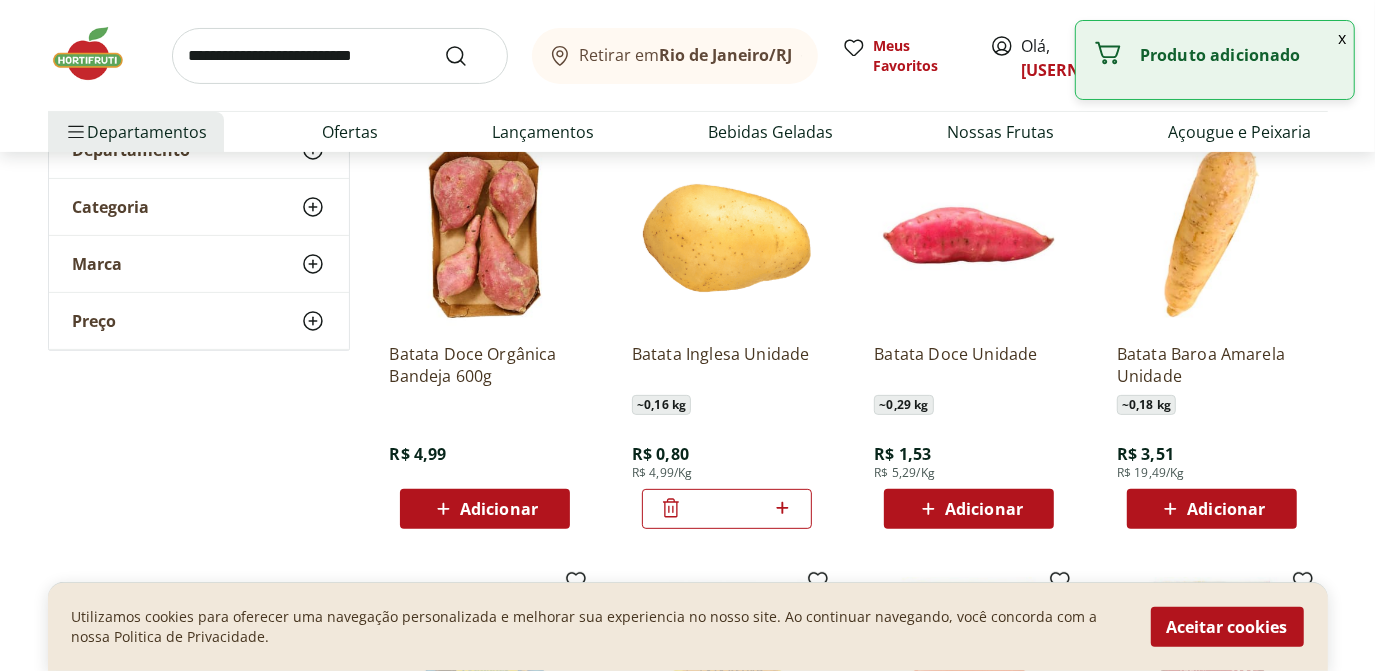 click 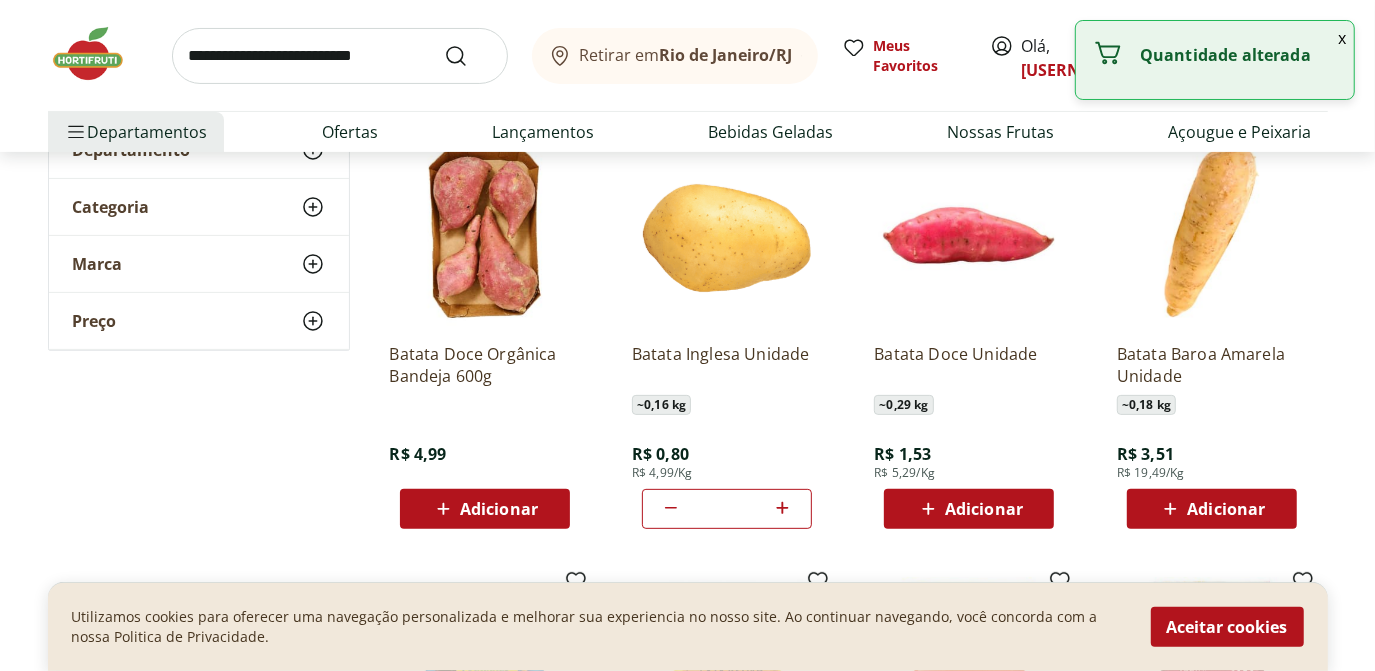 click 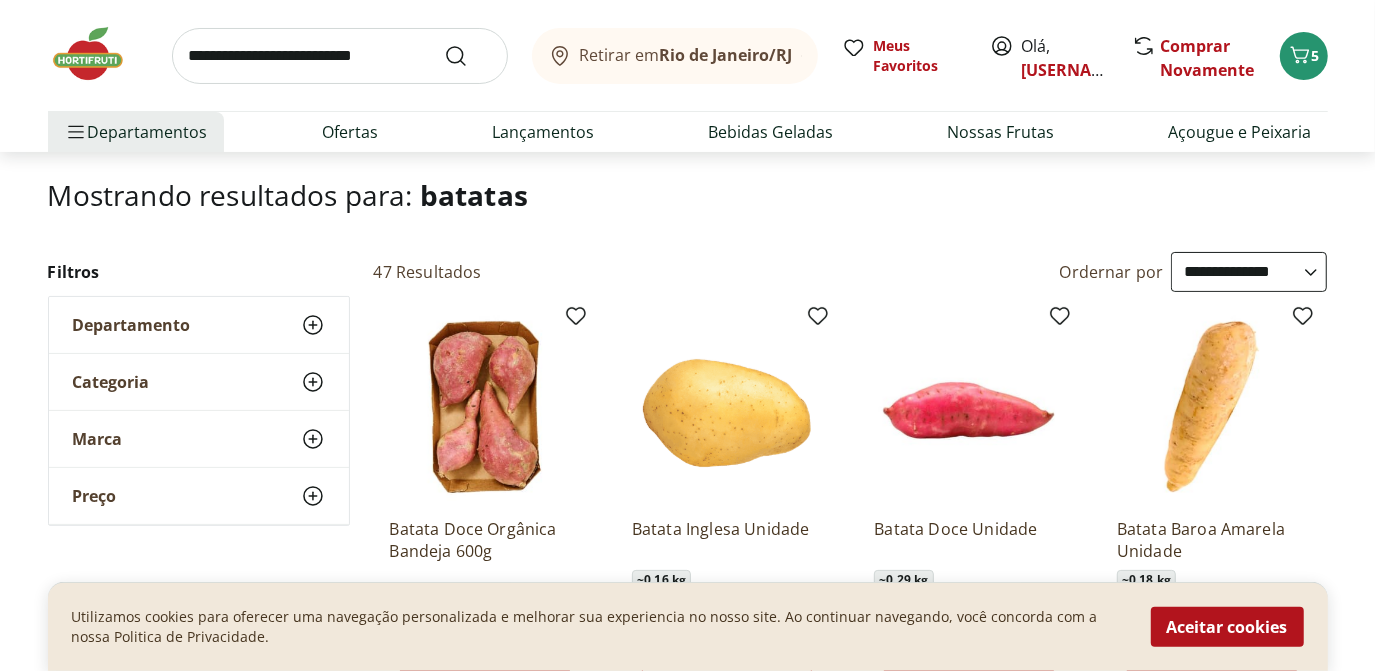 scroll, scrollTop: 0, scrollLeft: 0, axis: both 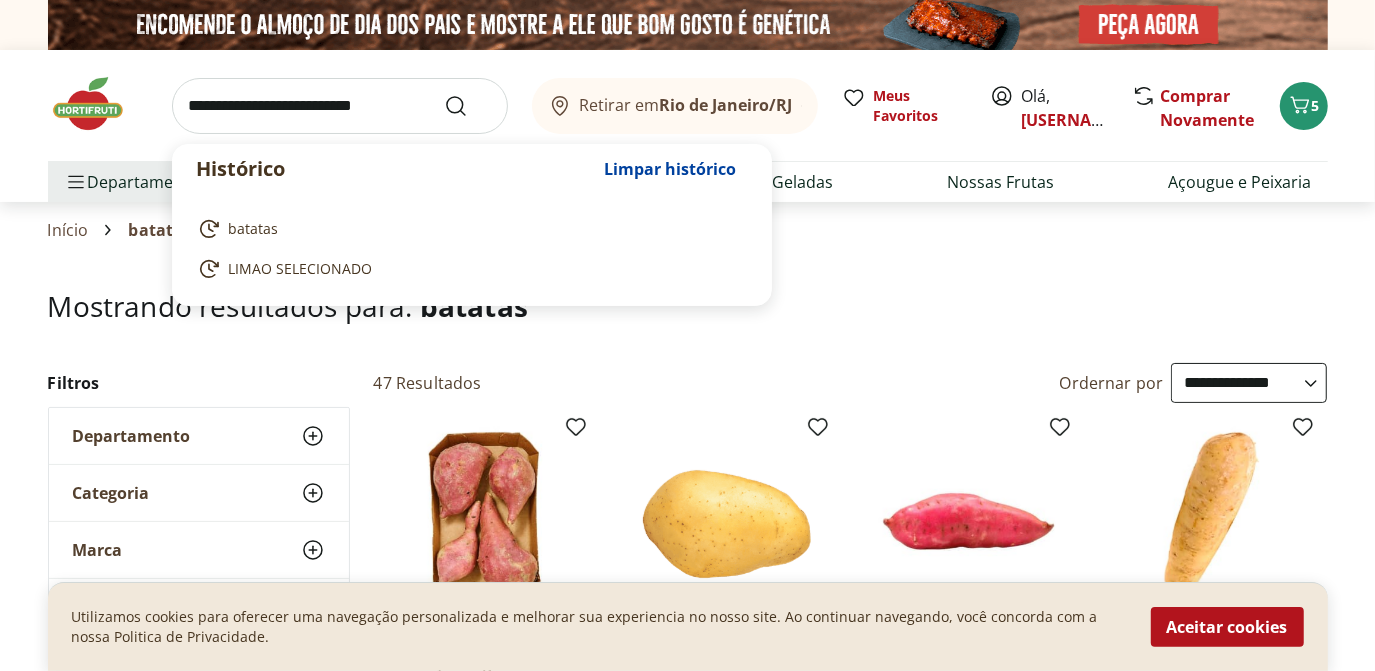 click at bounding box center (340, 106) 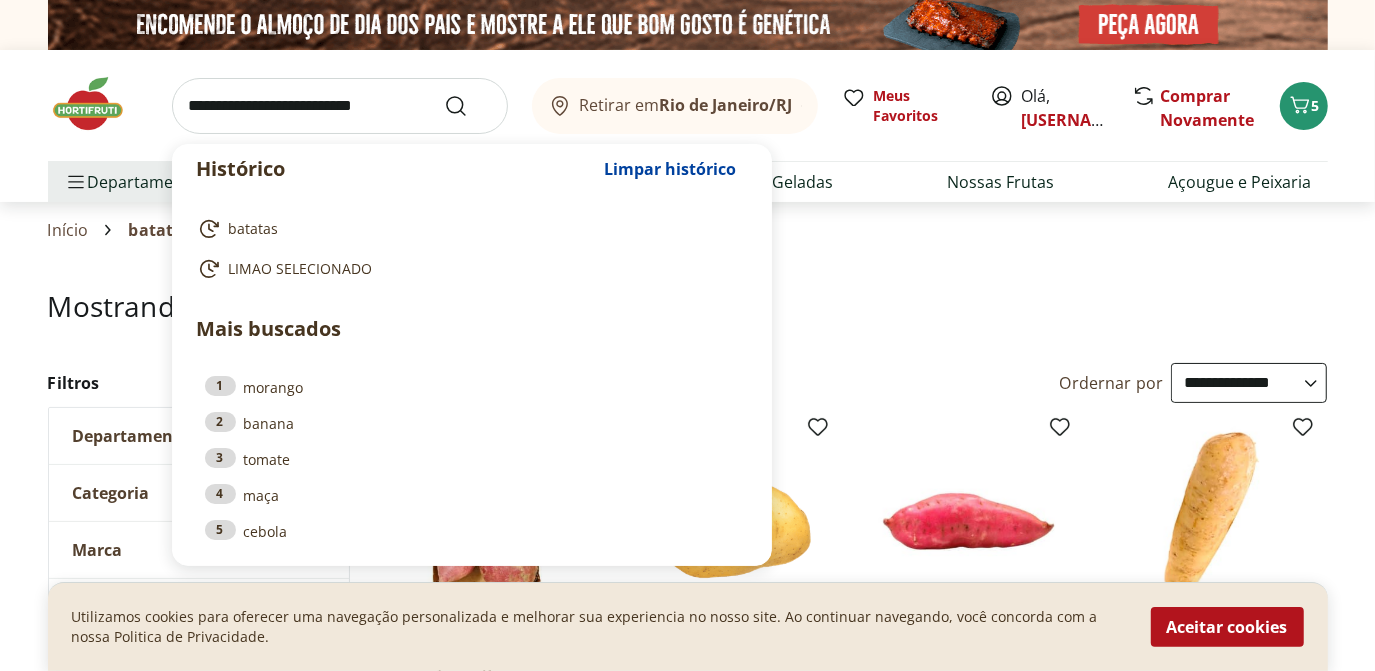 click on "Mostrando resultados para:   batatas" at bounding box center [688, 306] 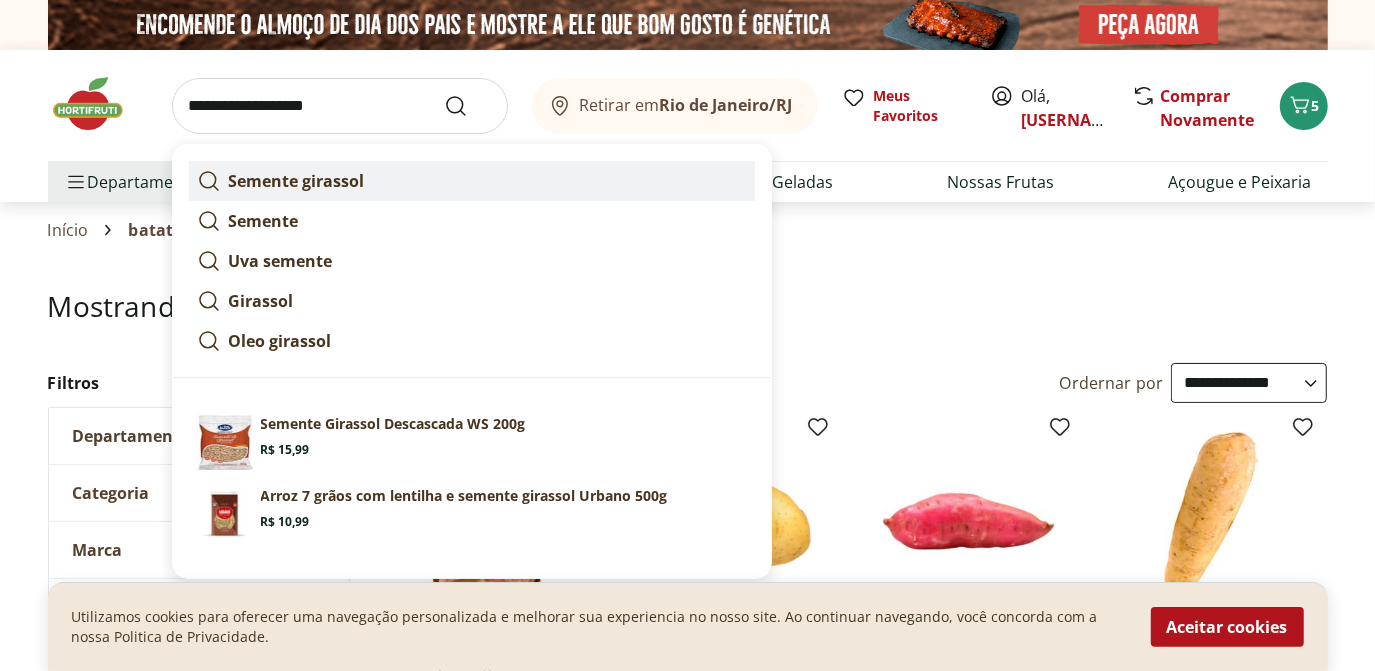 click on "Semente girassol" at bounding box center (297, 181) 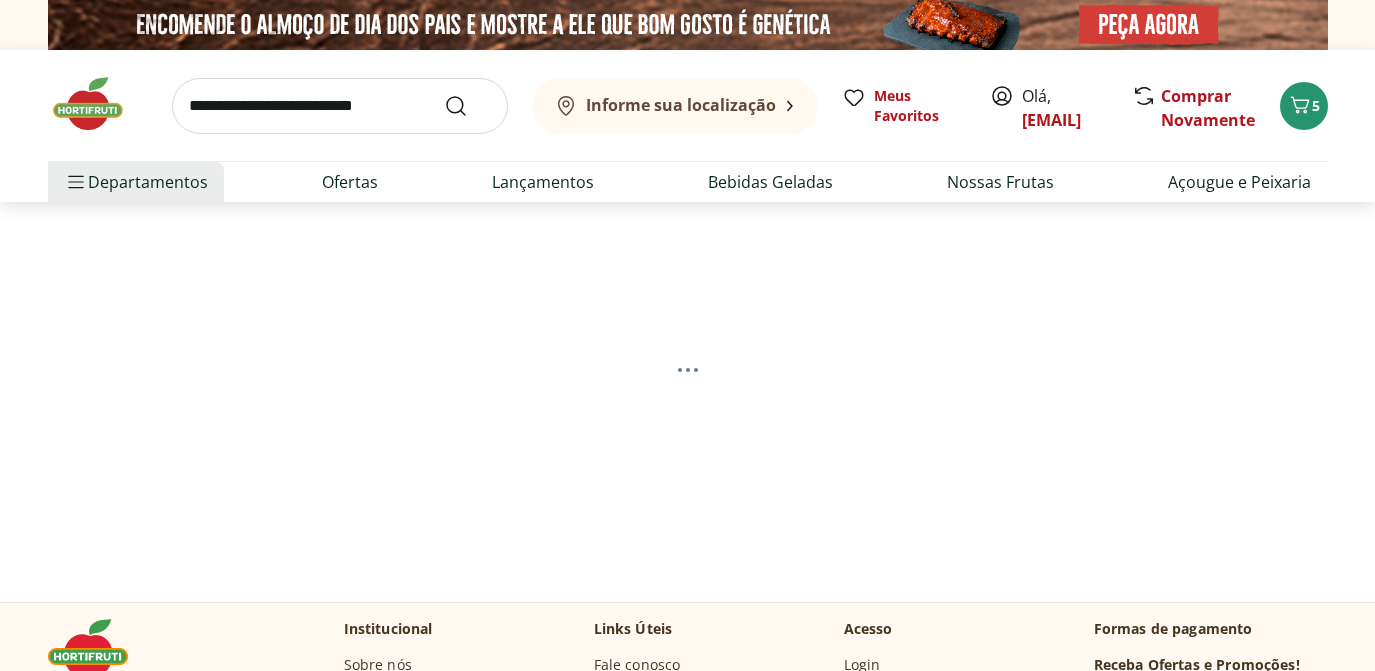 scroll, scrollTop: 0, scrollLeft: 0, axis: both 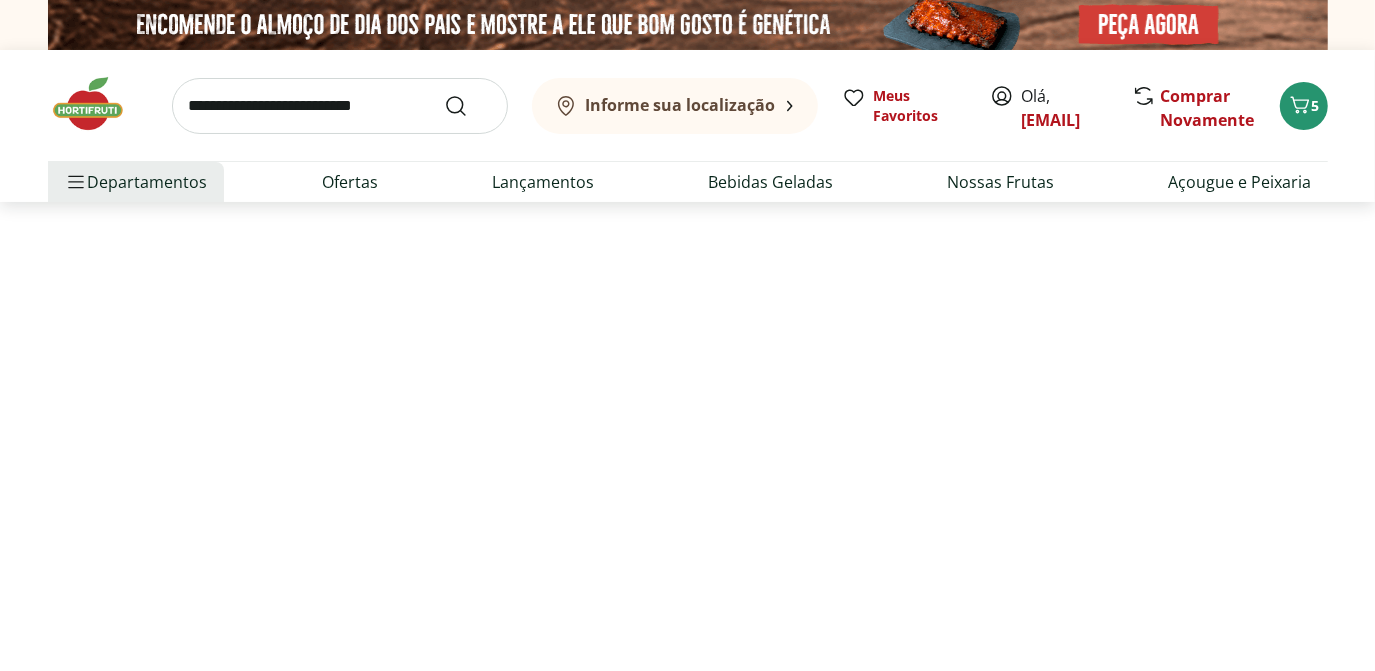 select on "**********" 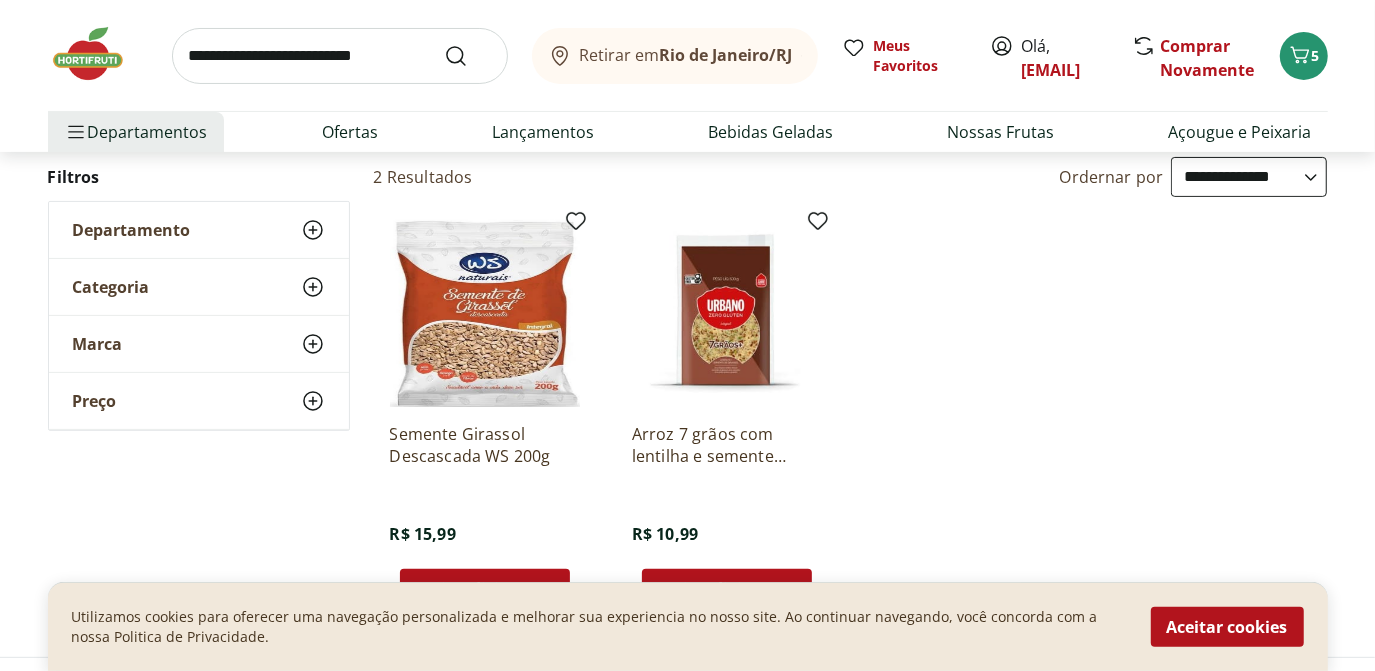 scroll, scrollTop: 0, scrollLeft: 0, axis: both 